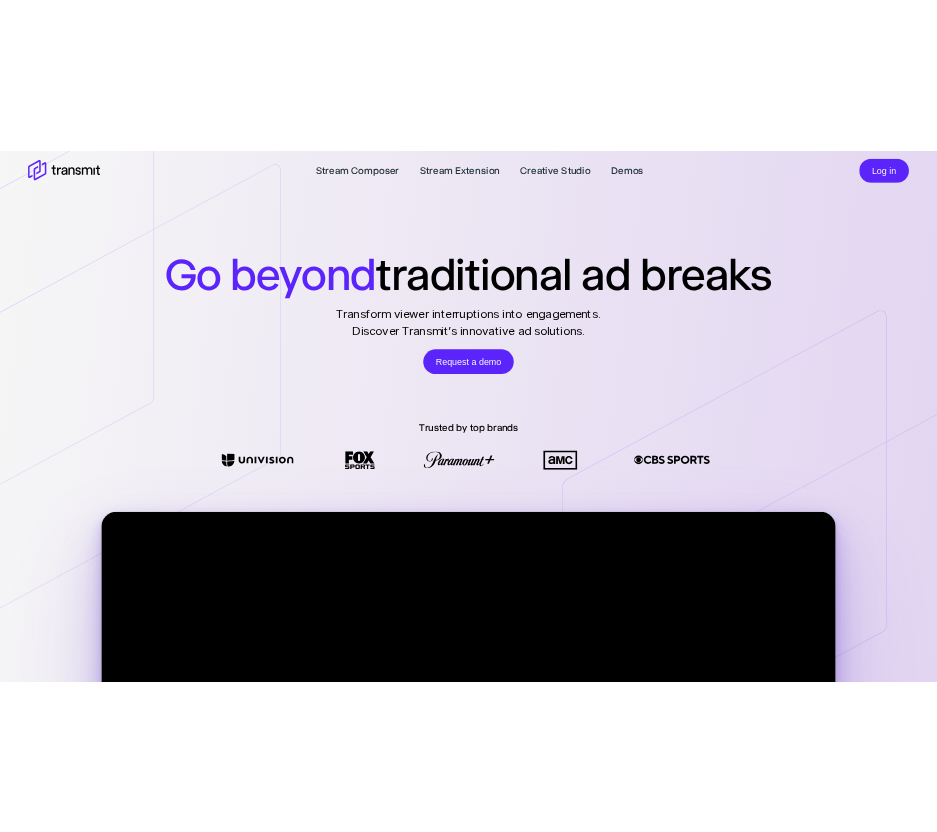 scroll, scrollTop: 0, scrollLeft: 0, axis: both 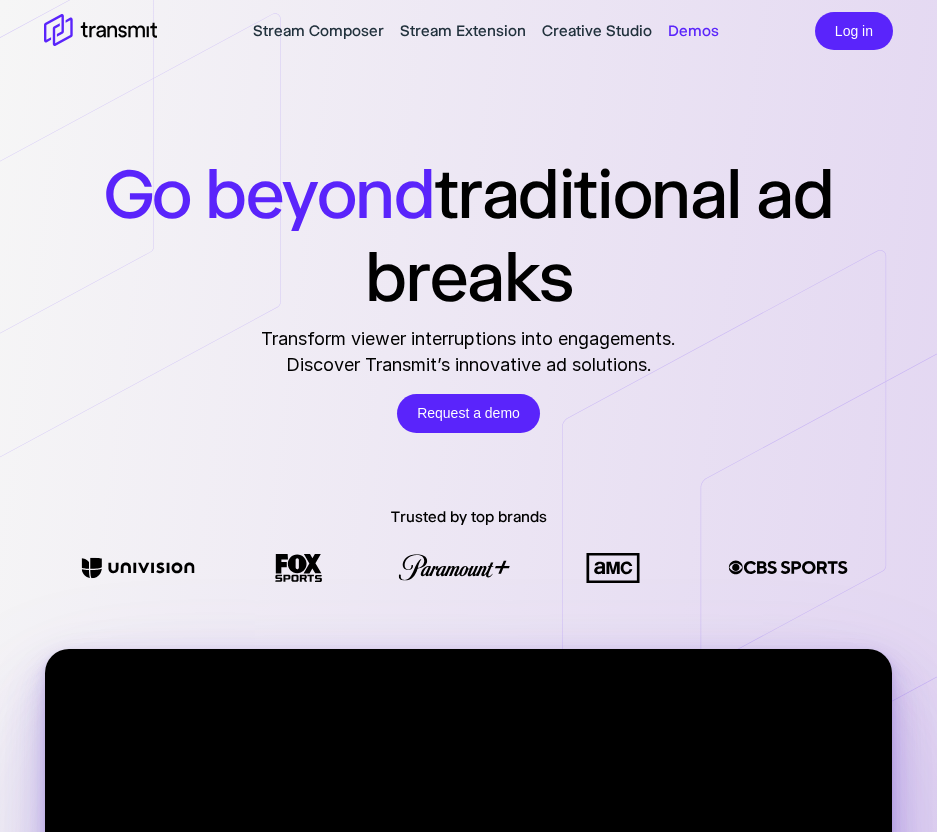click on "Demos" at bounding box center [693, 31] 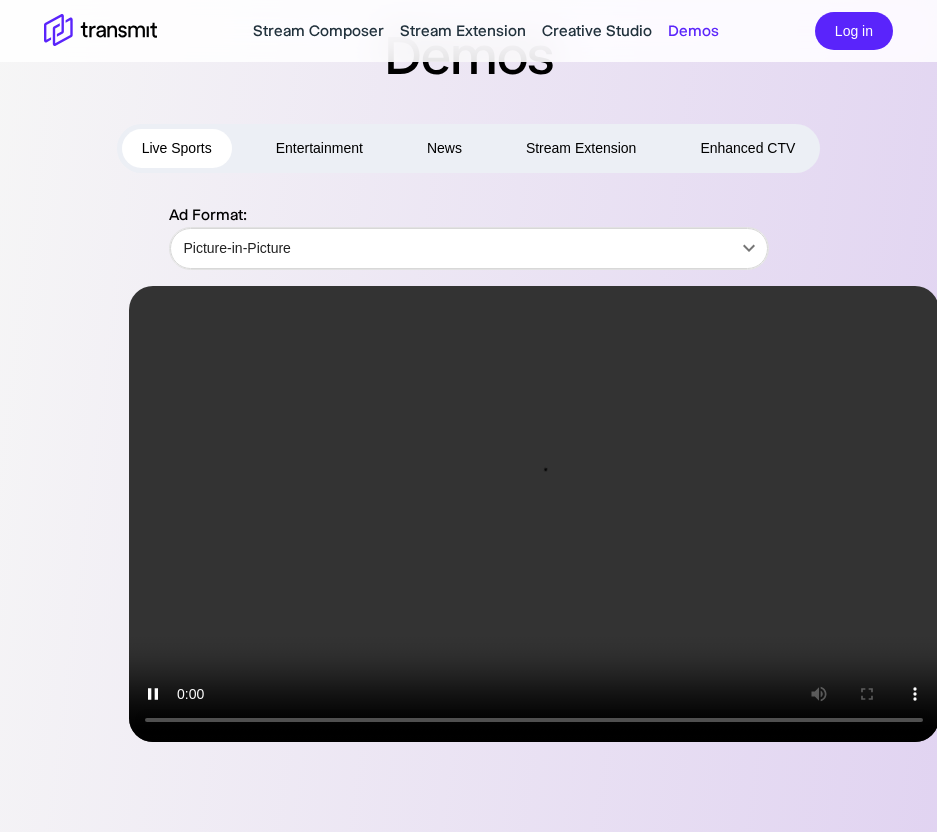 scroll, scrollTop: 61, scrollLeft: 0, axis: vertical 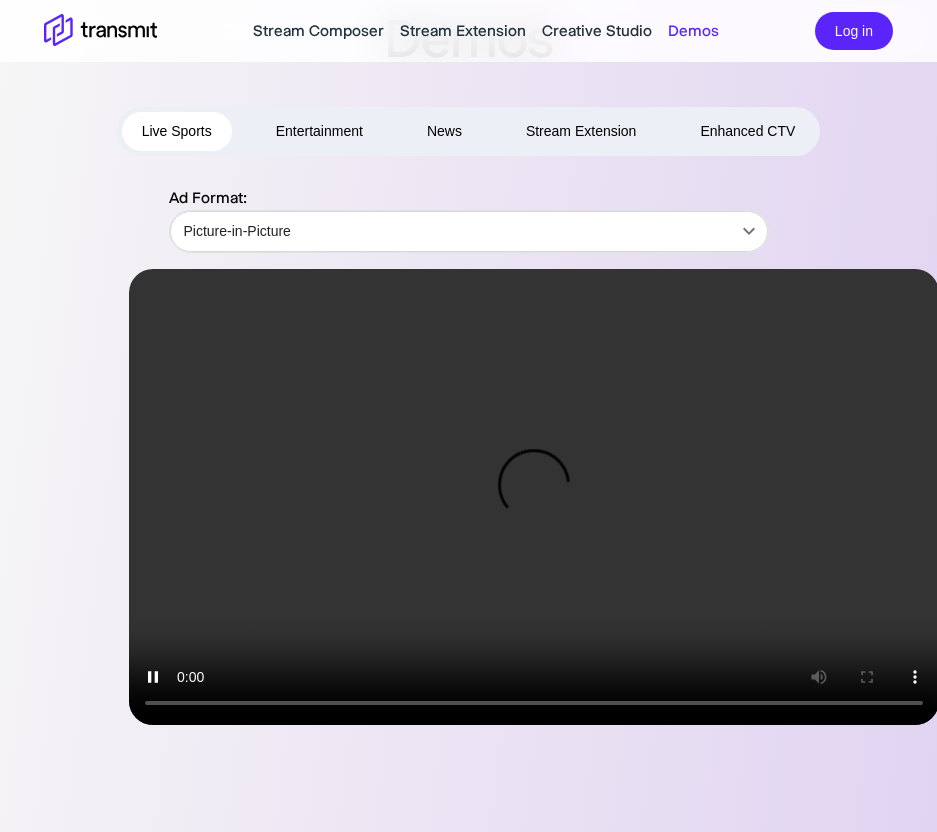 click on "Enhanced CTV" at bounding box center (747, 131) 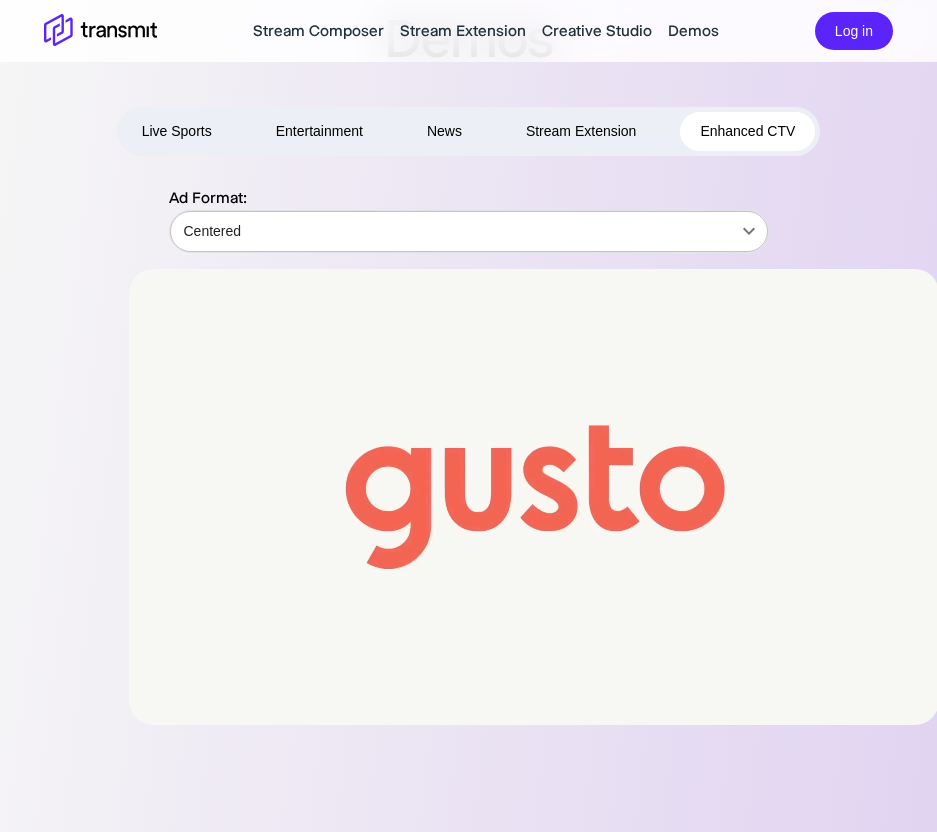 click on "Stream Composer Stream Extension Creative Studio Demos Log in Demos Live Sports Entertainment News Stream Extension Enhanced CTV Ad Format: Centered Centered ​ Product Stream Composer Stream Extension Creative Studio Demos Careers Press Request a Demo Contact Us Policies Privacy Policy Security Policy Follow Us X Instagram LinkedIn ©  2025  Transmit. All Rights Reserved. Site by   Wheelhouse." at bounding box center [468, 355] 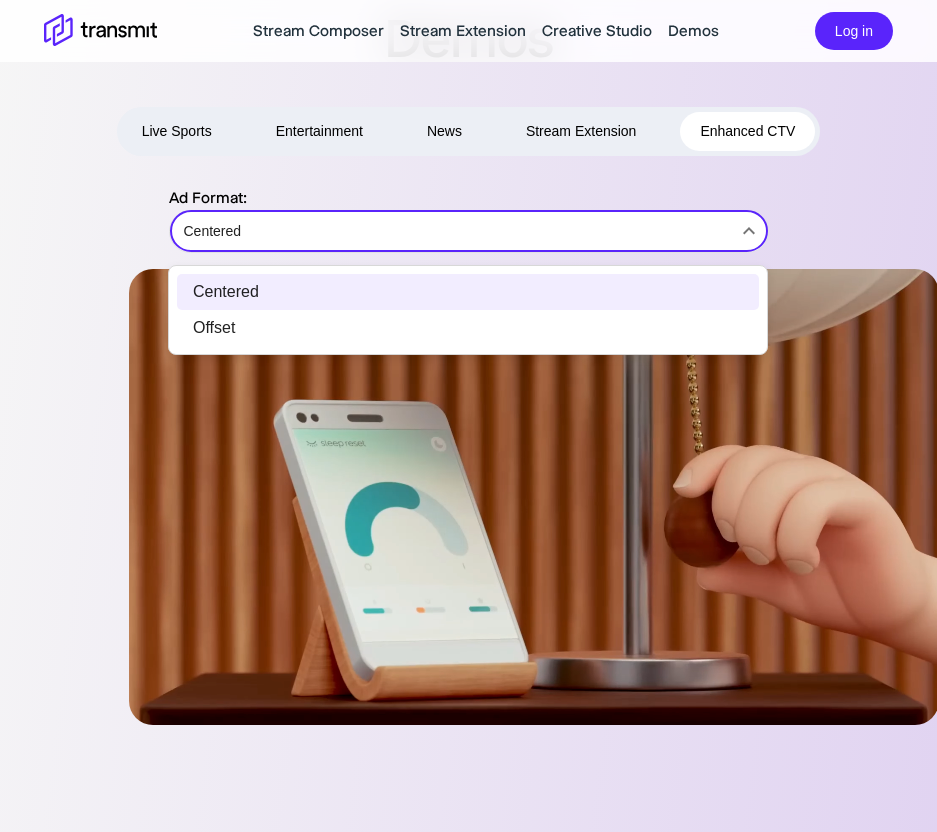 click on "Offset" at bounding box center [468, 328] 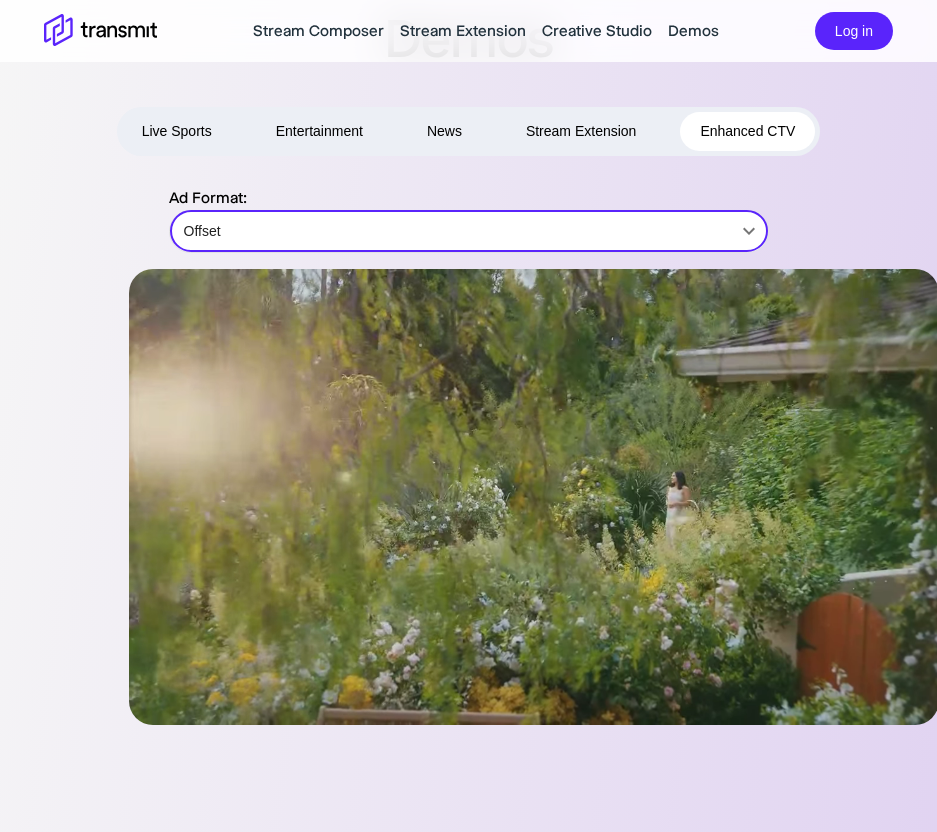 click on "Ad Format: Offset Offset ​" at bounding box center [468, 455] 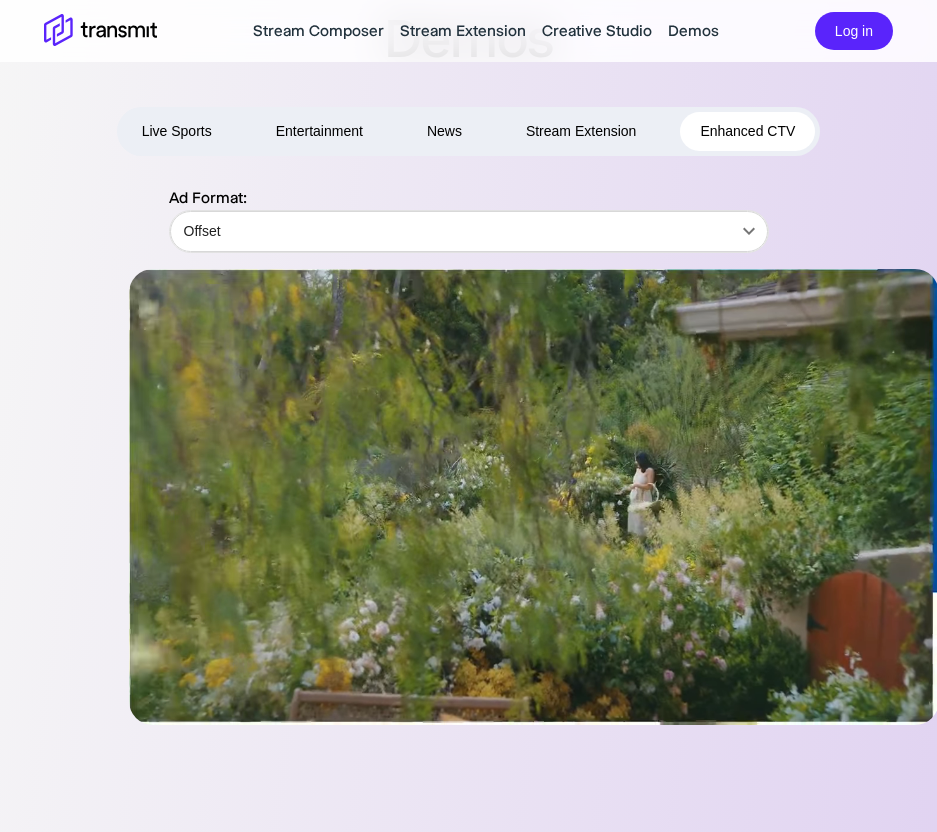 click on "Ad Format: Offset Offset ​" at bounding box center (468, 455) 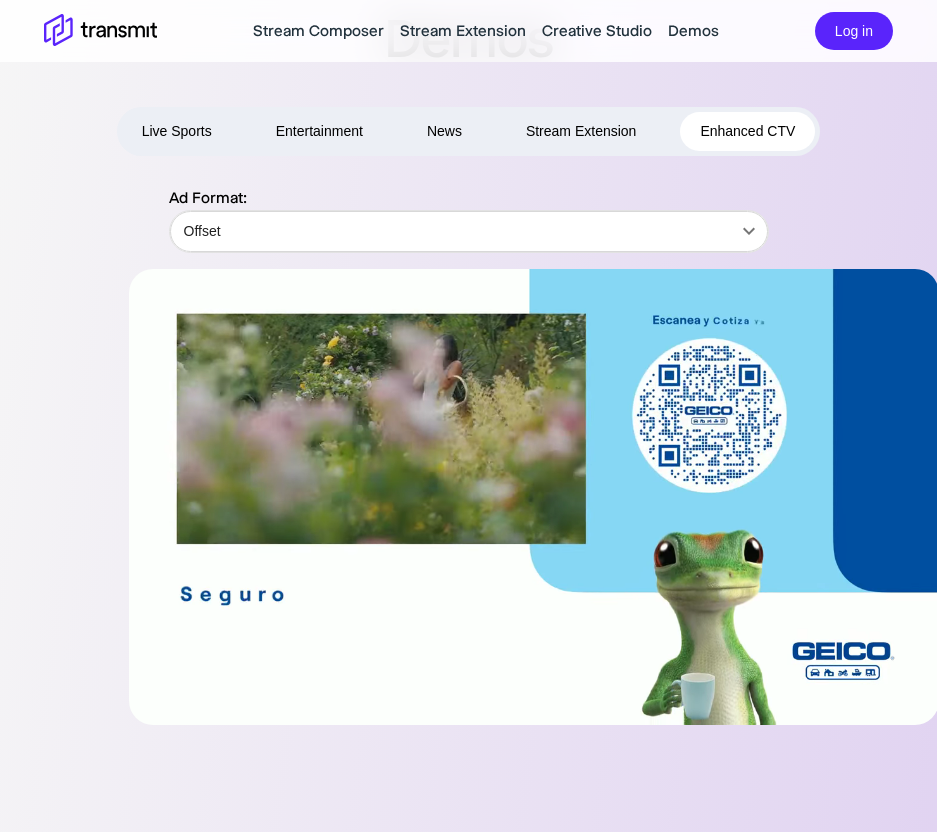click on "Ad Format: Offset Offset ​" at bounding box center [468, 455] 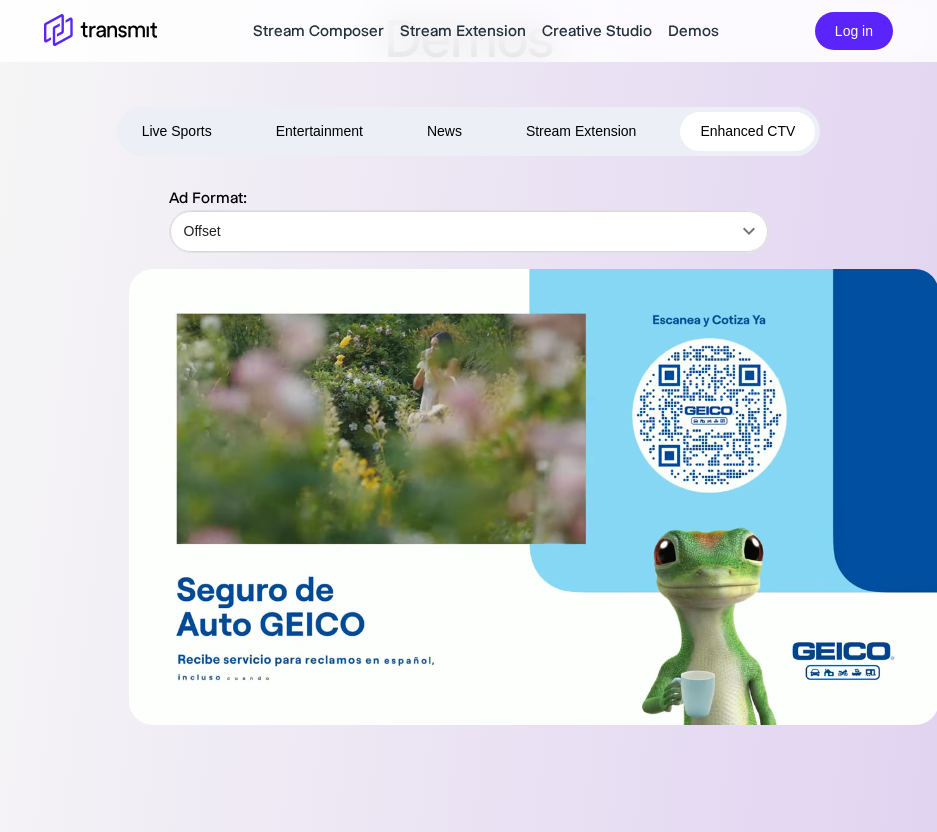 click on "Ad Format: Offset Offset ​" at bounding box center [468, 455] 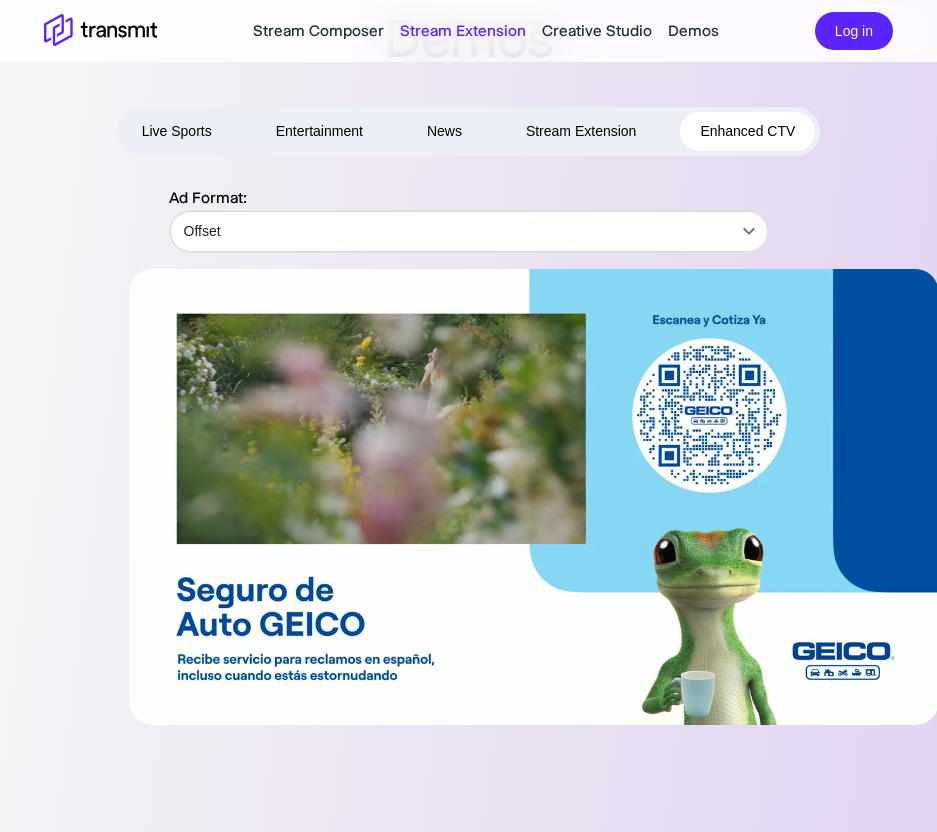 click on "Stream Extension" at bounding box center (463, 31) 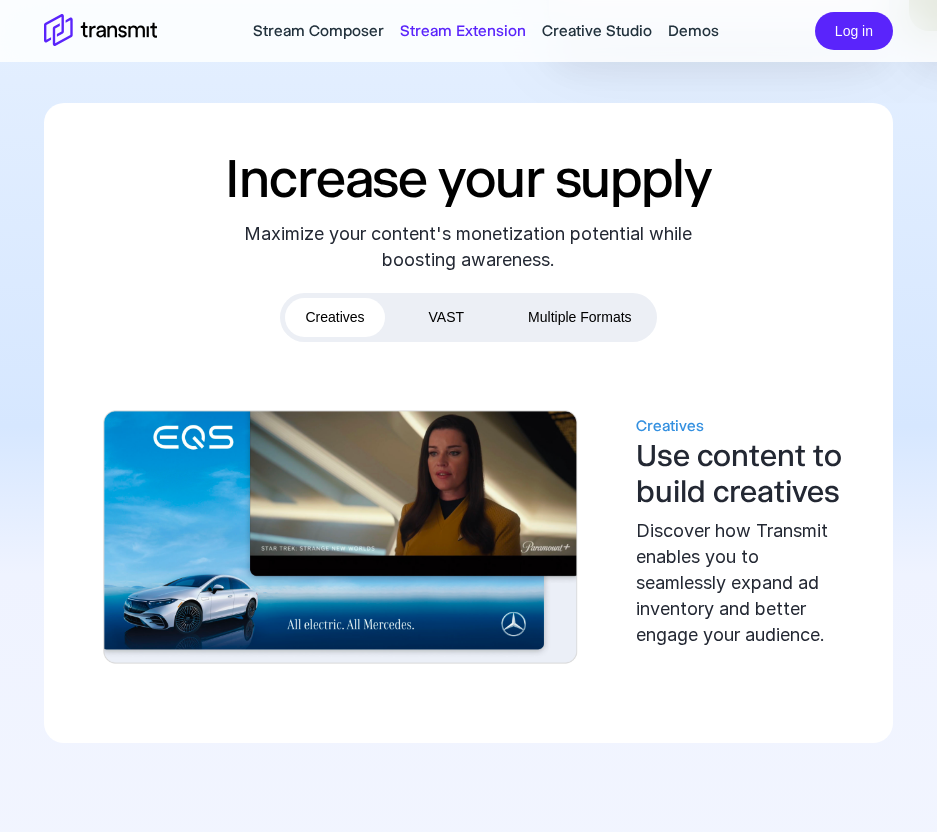 scroll, scrollTop: 772, scrollLeft: 0, axis: vertical 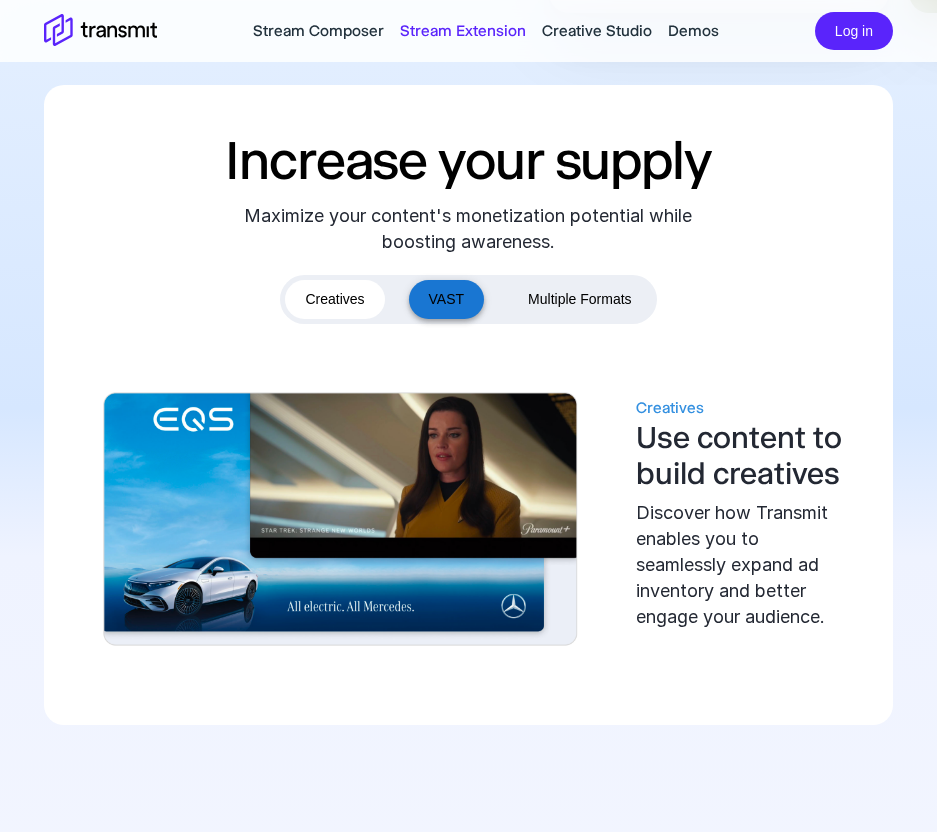click on "VAST" at bounding box center (447, 299) 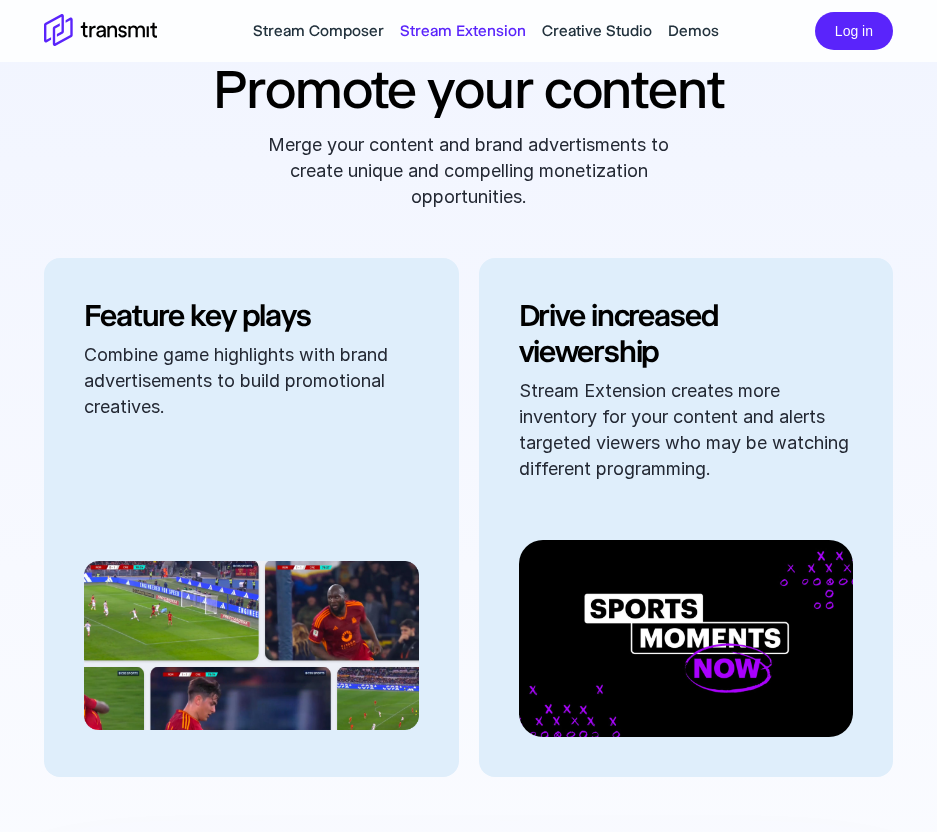 scroll, scrollTop: 1587, scrollLeft: 0, axis: vertical 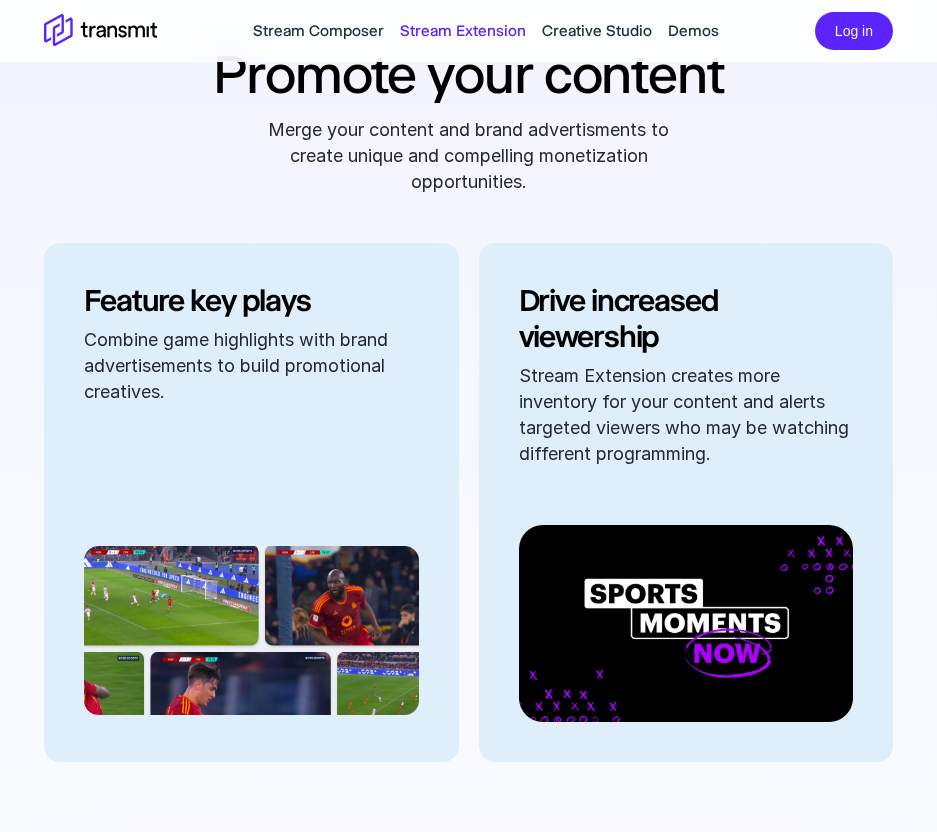 click on "Feature key plays Combine game highlights with brand advertisements to build promotional creatives. Drive increased viewership Stream Extension creates more inventory for your content and alerts targeted viewers who may be watching different programming." at bounding box center (468, 527) 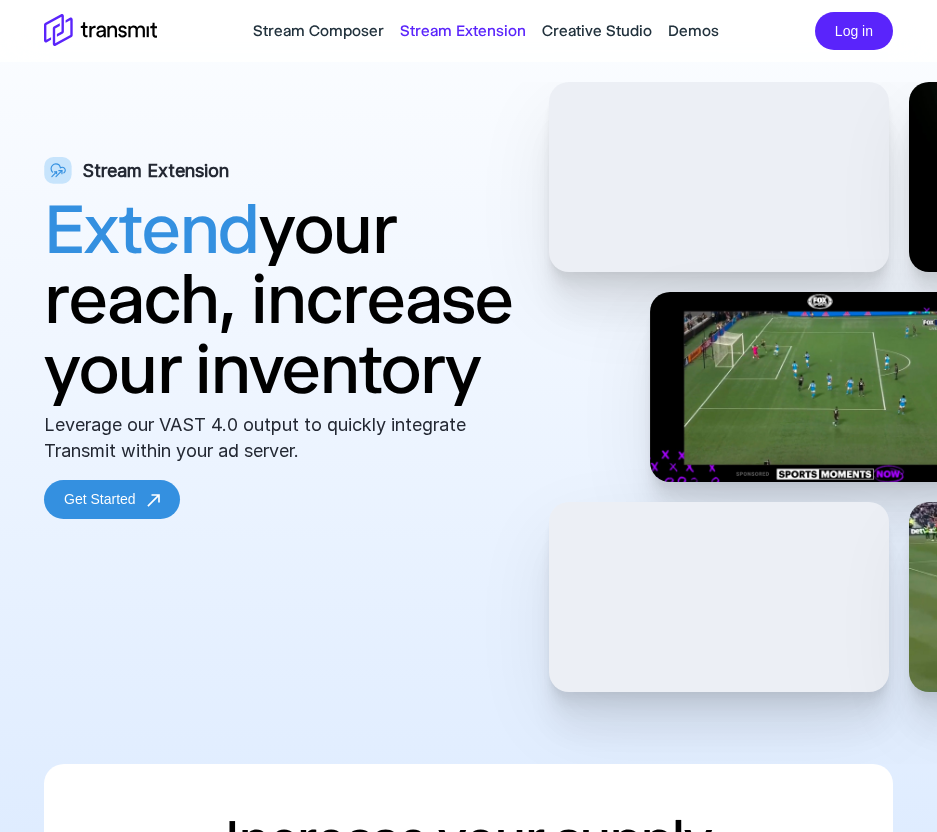 scroll, scrollTop: 98, scrollLeft: 0, axis: vertical 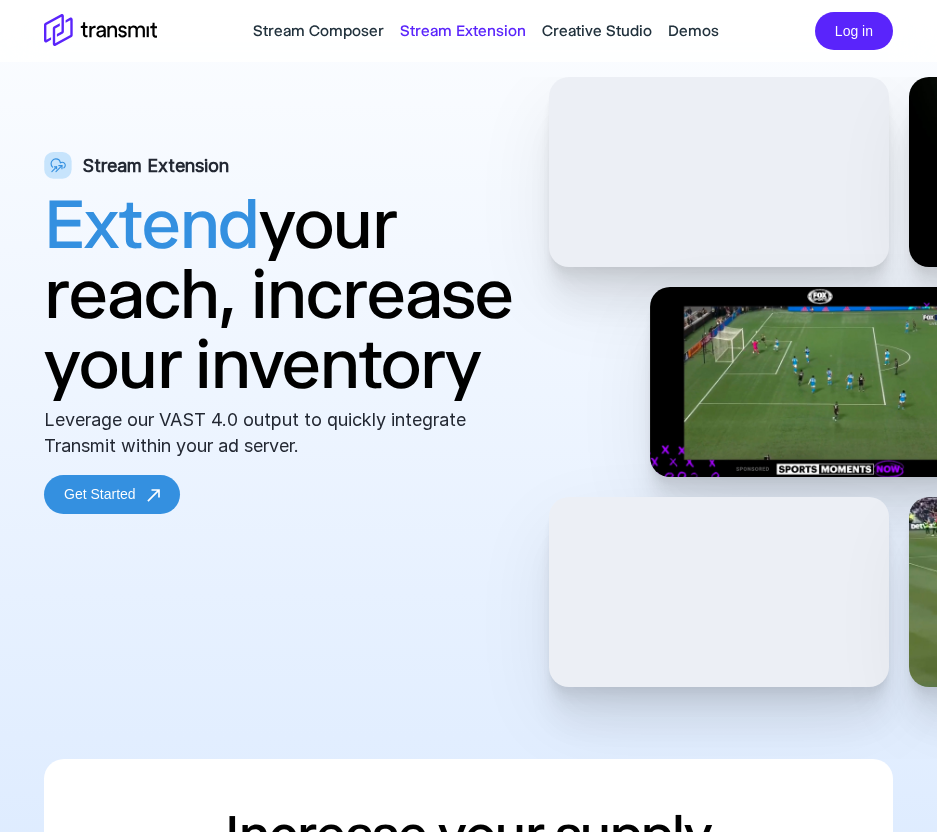 click on "Stream Extension Extend  your reach, increase your inventory Leverage our VAST 4.0 output to quickly integrate Transmit within your ad server. Get Started" at bounding box center [468, 418] 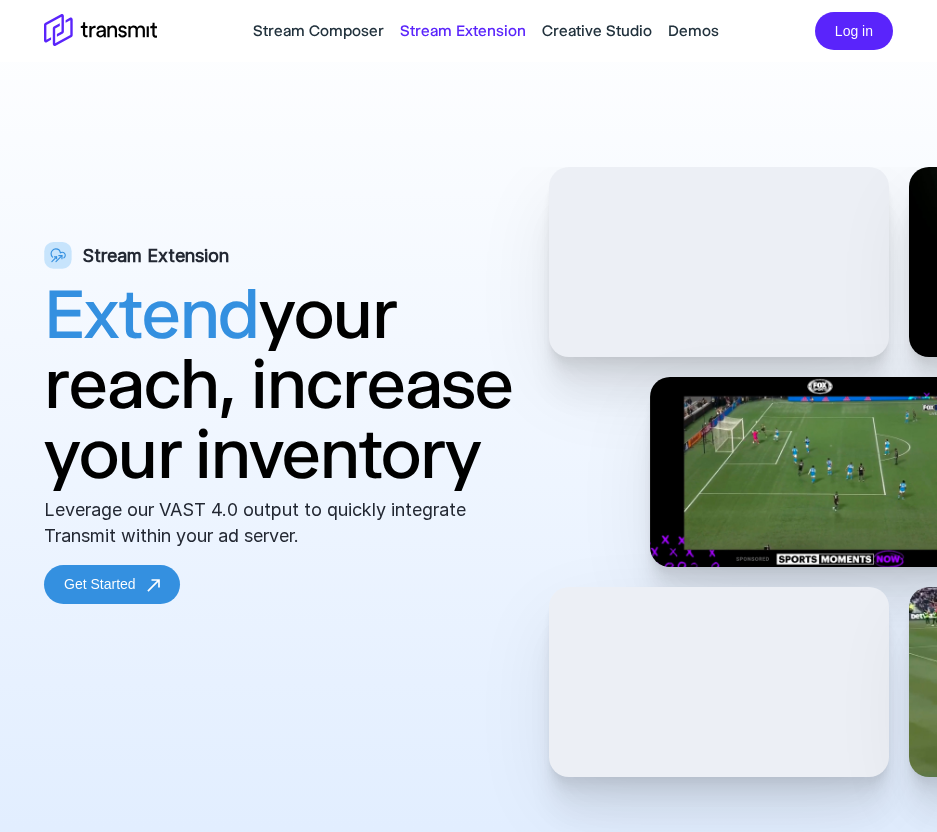 scroll, scrollTop: 0, scrollLeft: 0, axis: both 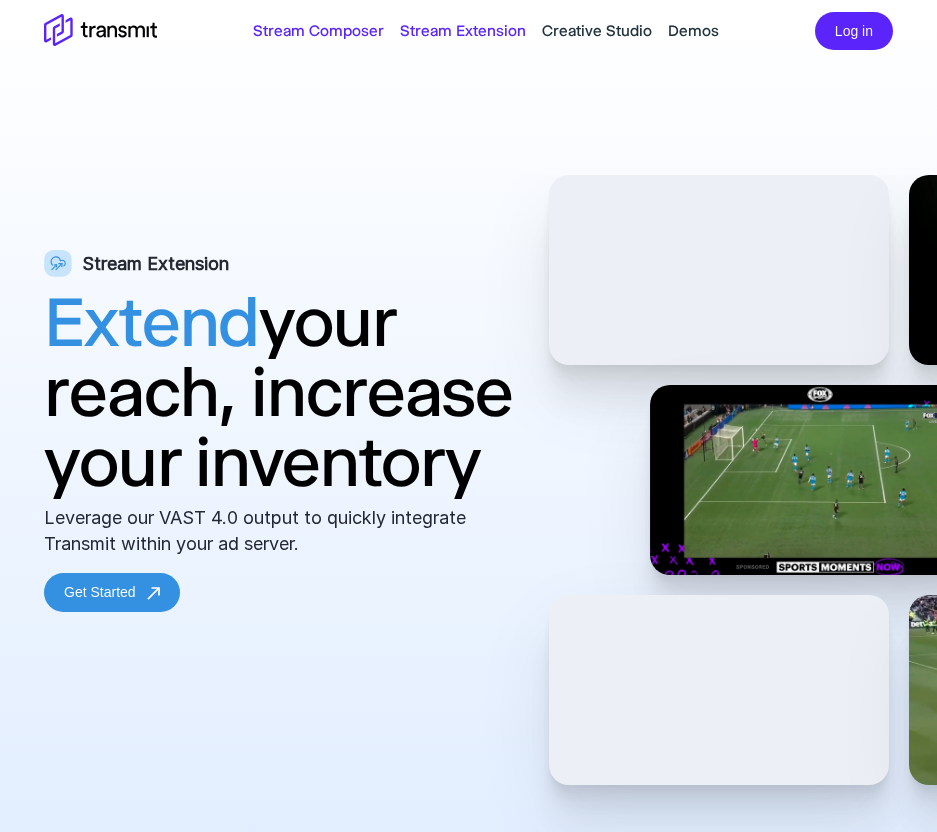 click on "Stream Composer" at bounding box center [318, 31] 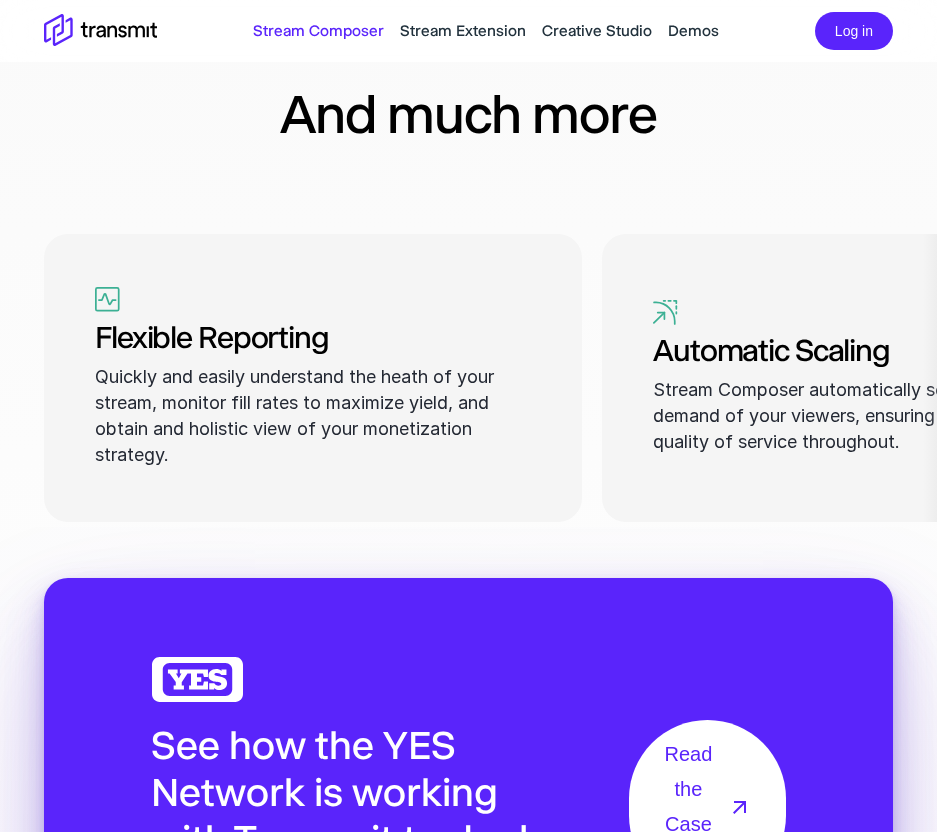 scroll, scrollTop: 2517, scrollLeft: 0, axis: vertical 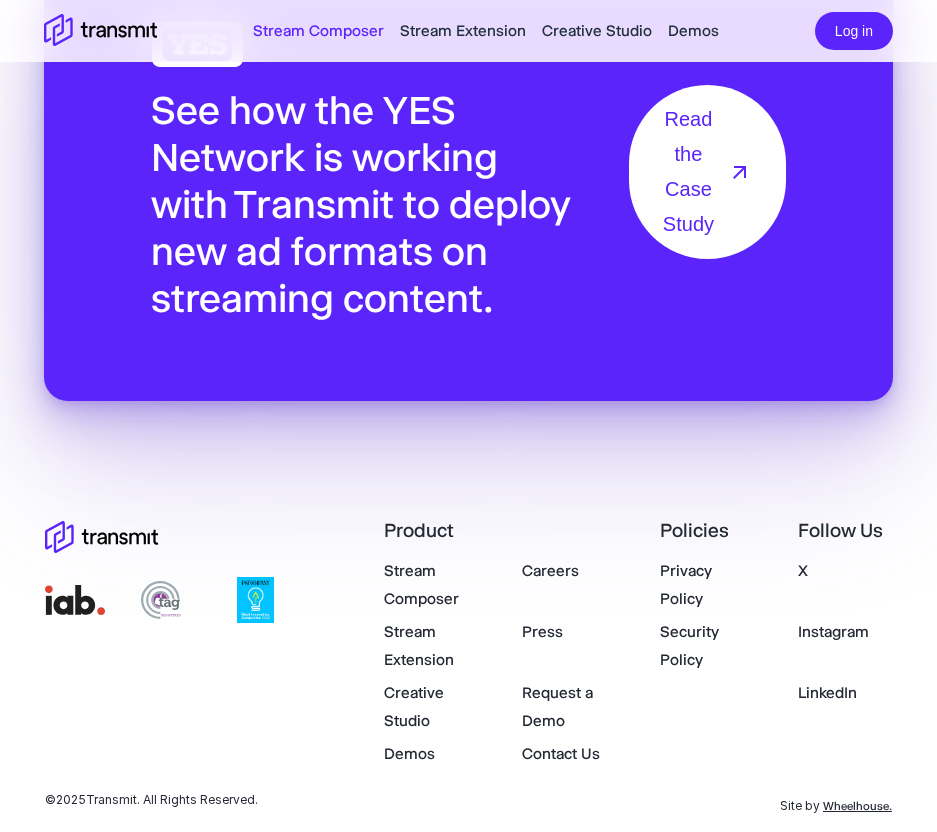 click on "X" at bounding box center (803, 570) 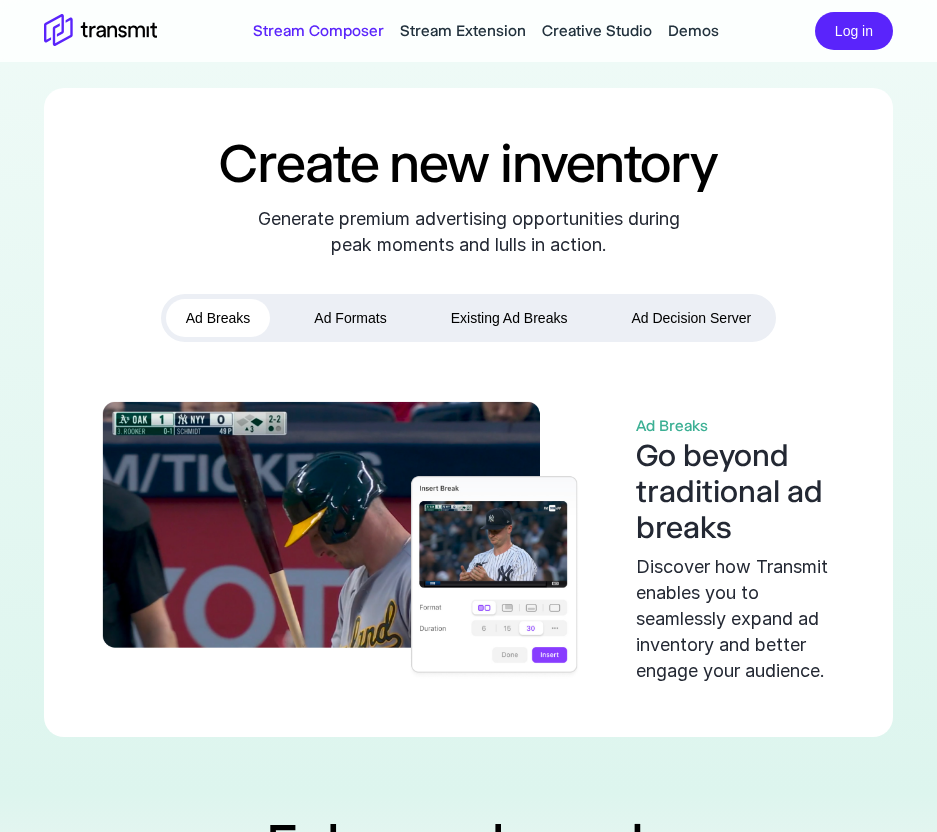scroll, scrollTop: 670, scrollLeft: 0, axis: vertical 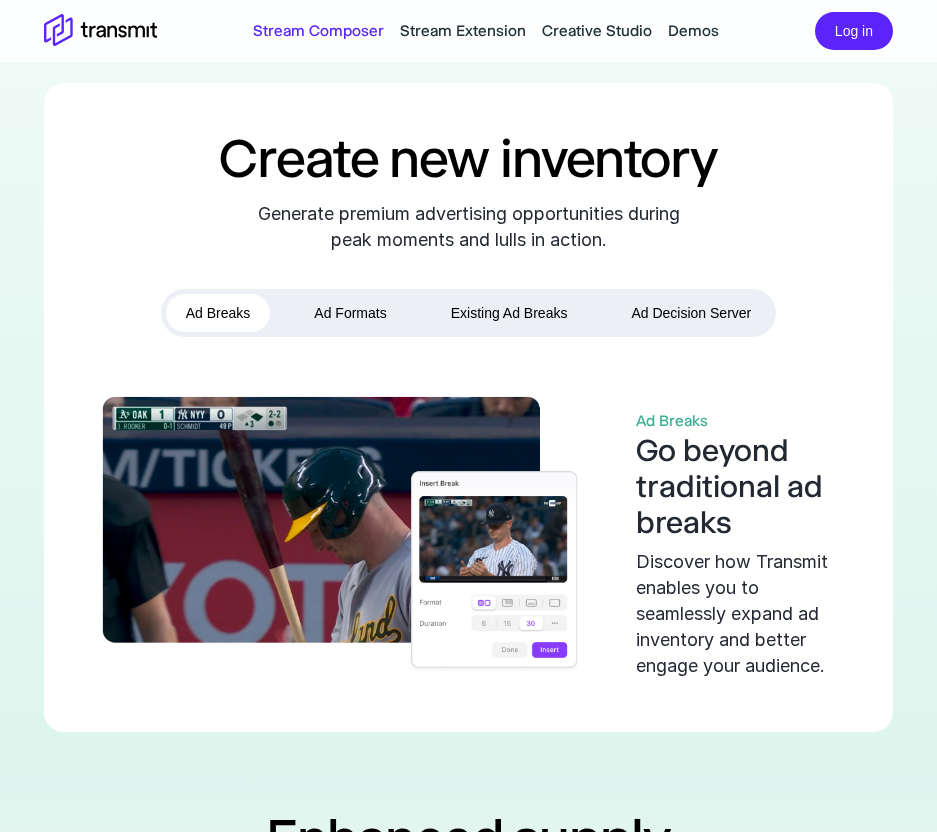 click on "Create new inventory Generate premium advertising opportunities during peak moments and lulls in action. Ad Breaks Ad Formats Existing Ad Breaks Ad Decision Server Ad Breaks Go beyond traditional ad breaks Discover how Transmit enables you to seamlessly expand ad inventory and better engage your audience." at bounding box center (468, 407) 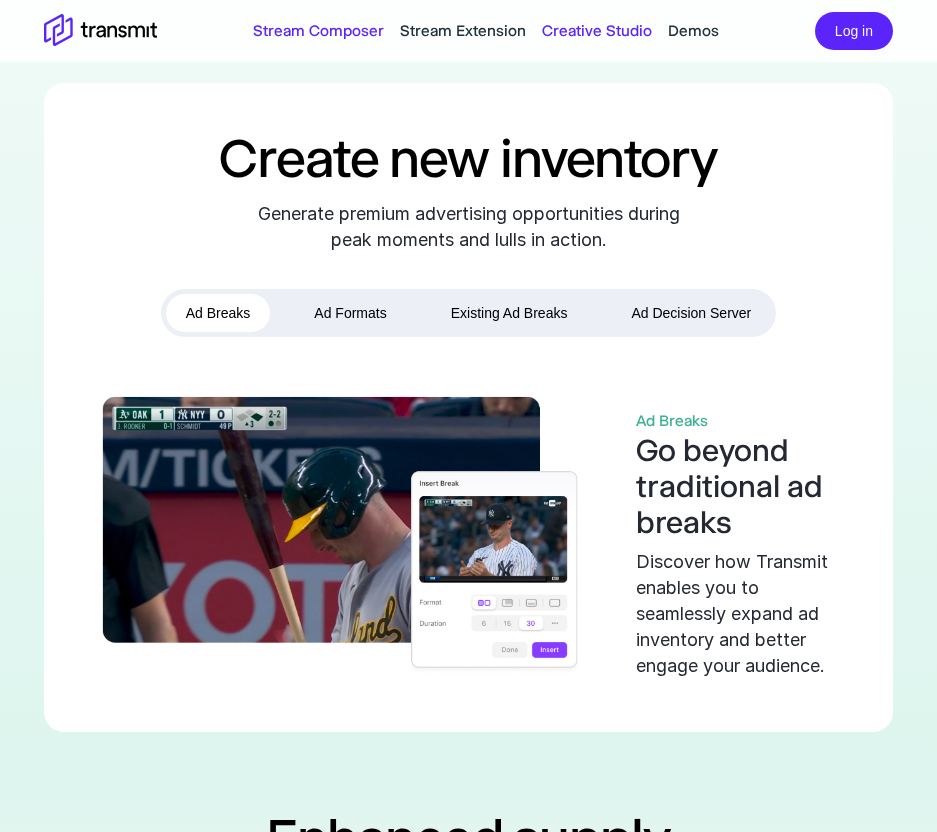 click on "Creative Studio" at bounding box center [597, 31] 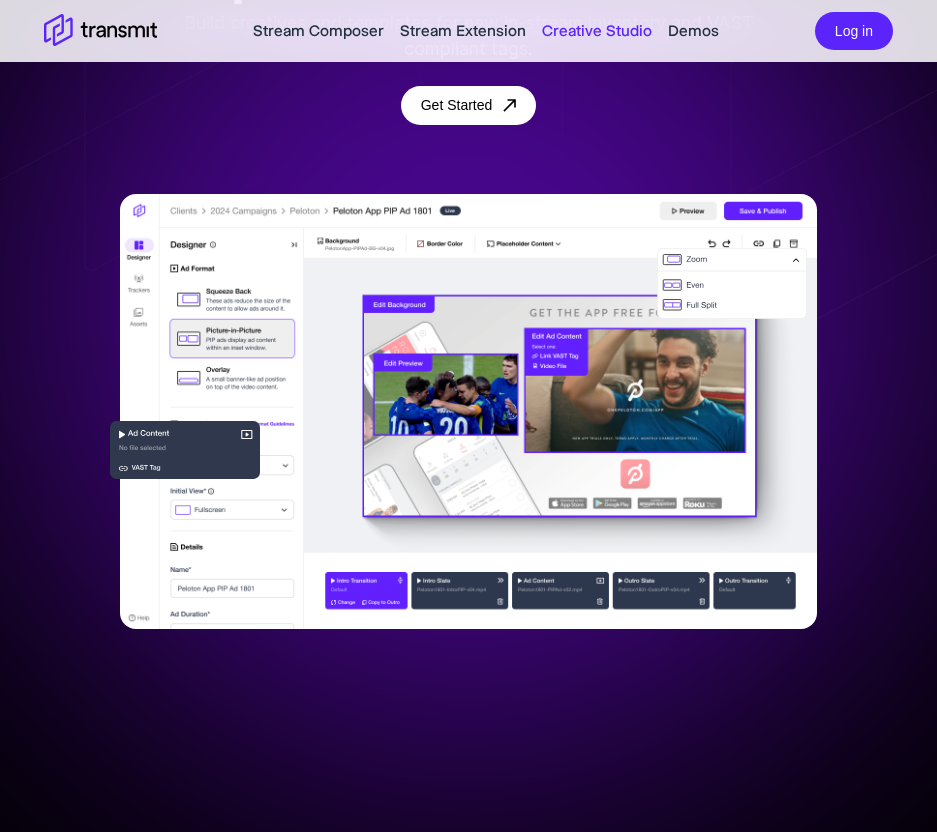 scroll, scrollTop: 426, scrollLeft: 0, axis: vertical 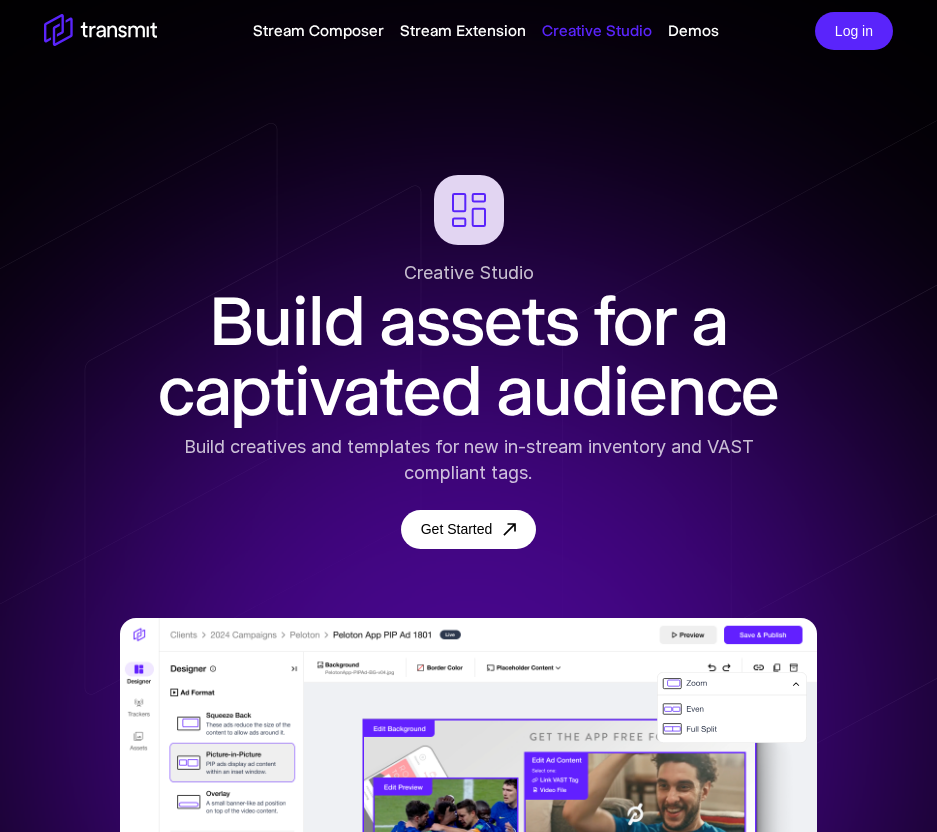 click on "Stream Composer Stream Extension Creative Studio Demos Log in" at bounding box center [468, 31] 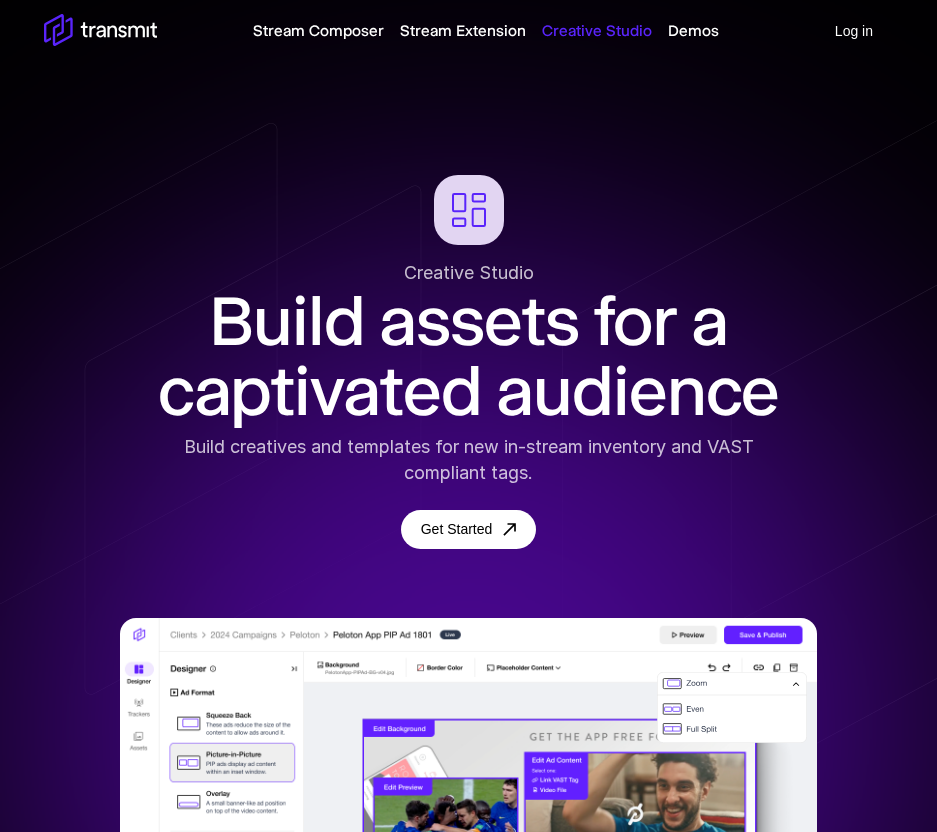 click on "Log in" at bounding box center [854, 31] 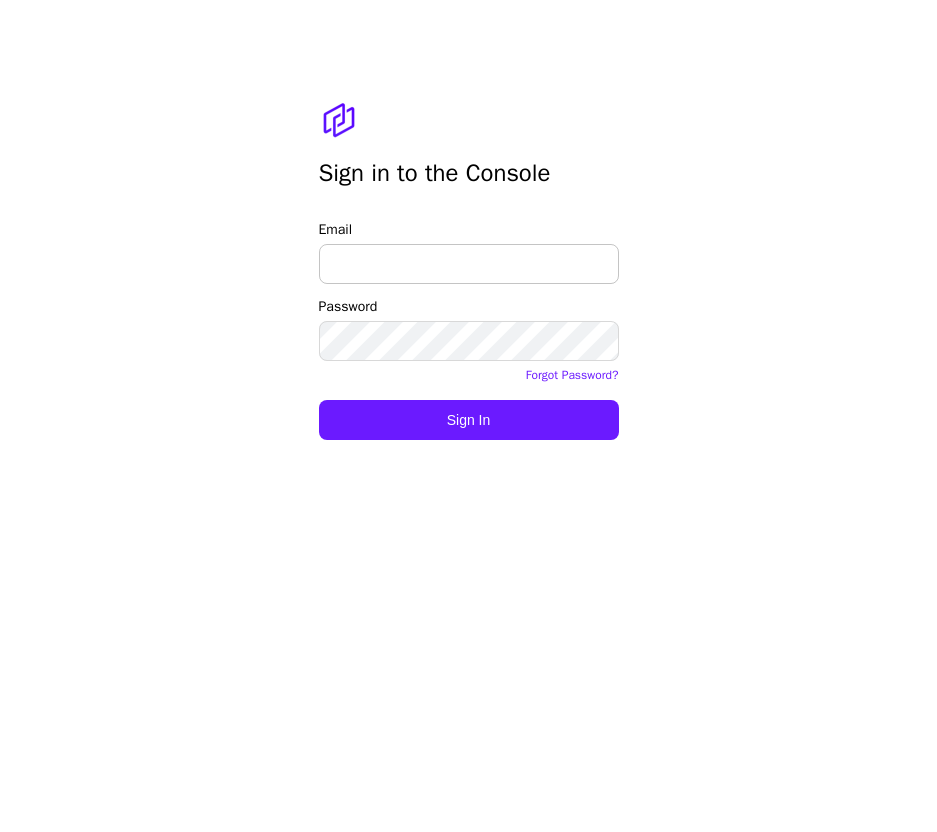 click on "Email" at bounding box center [469, 264] 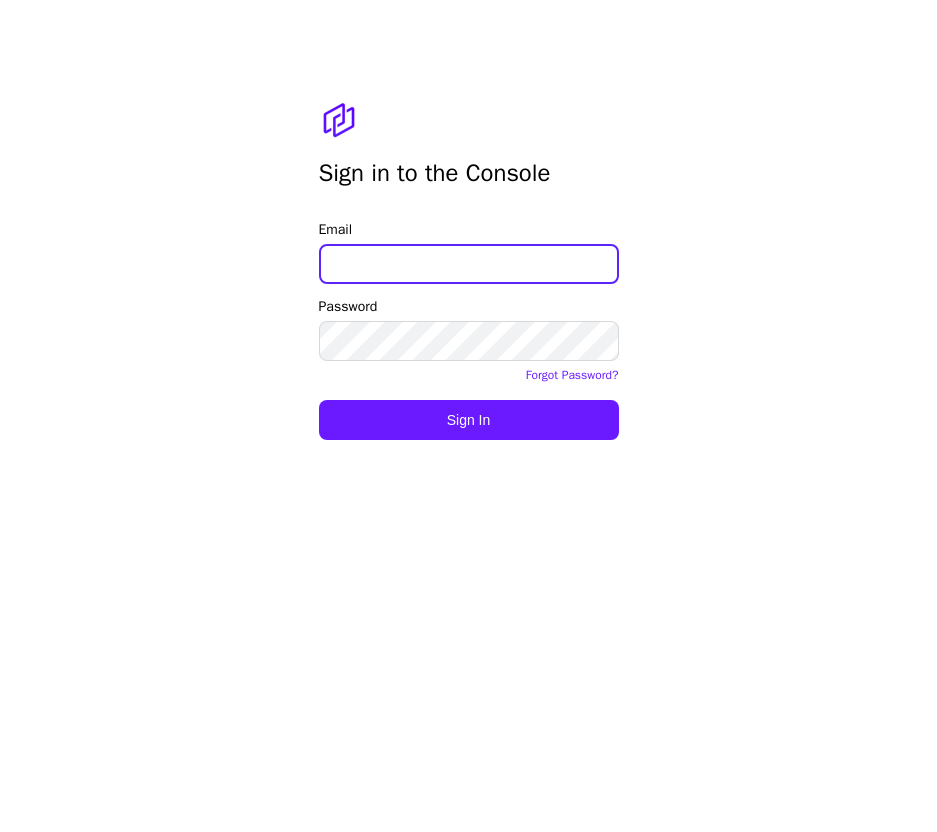 type on "[EMAIL]" 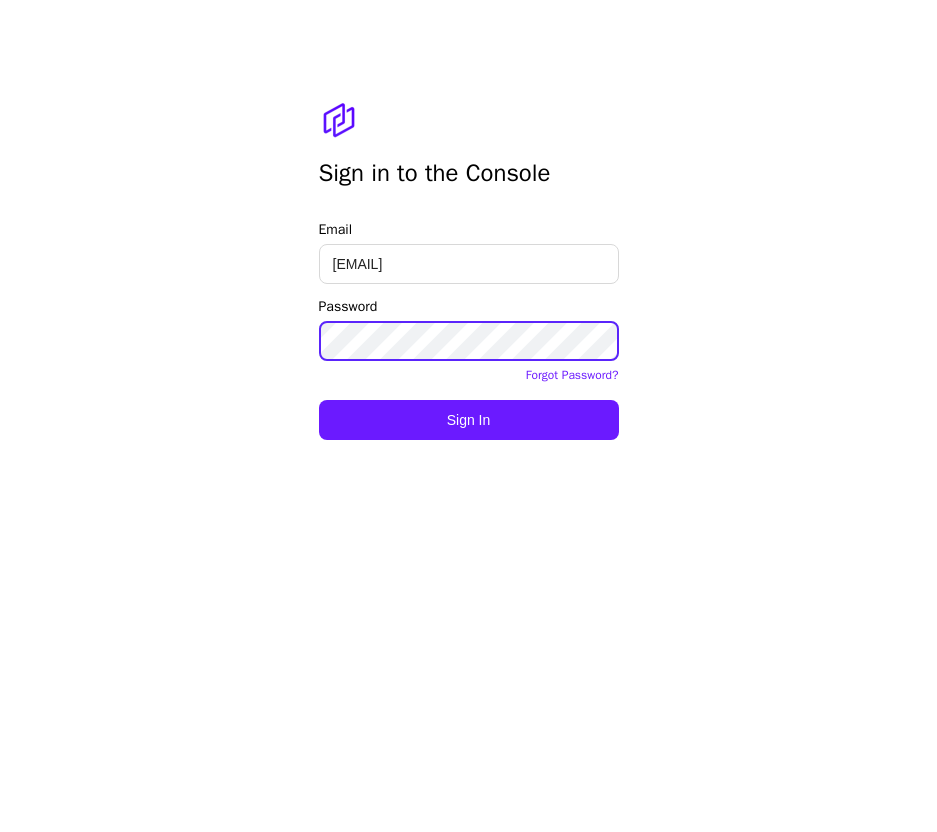 click on "Sign in to the Console Email [EMAIL] ​ Password ​ Forgot Password? Sign In" at bounding box center [468, 416] 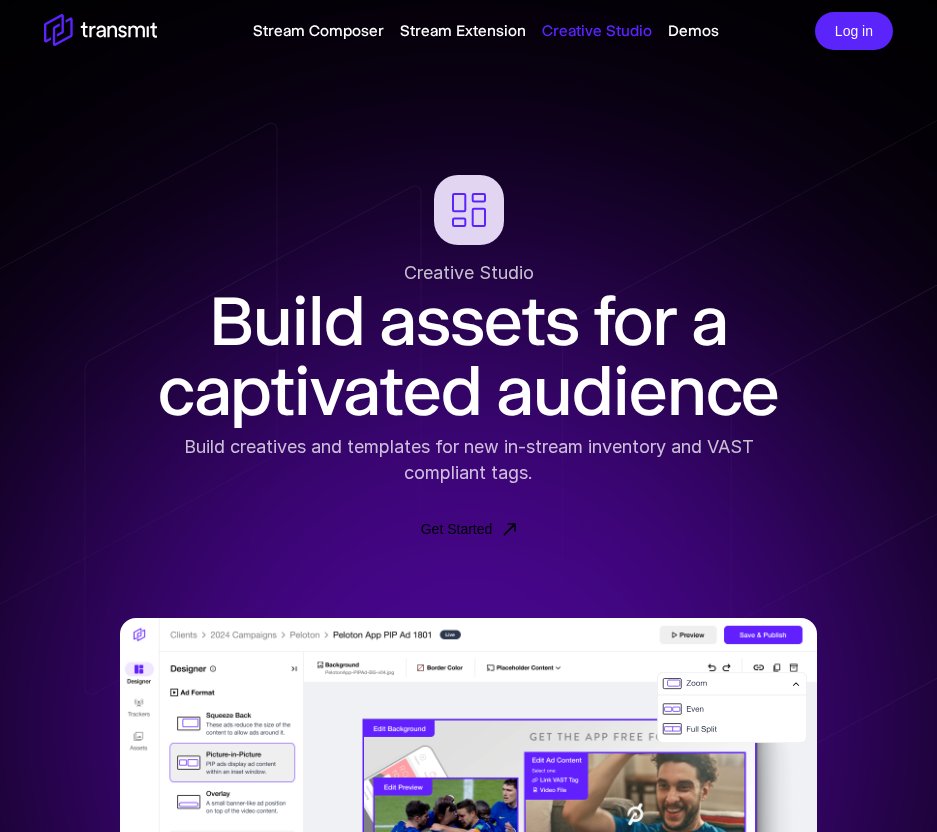 click on "Get Started" at bounding box center [469, 529] 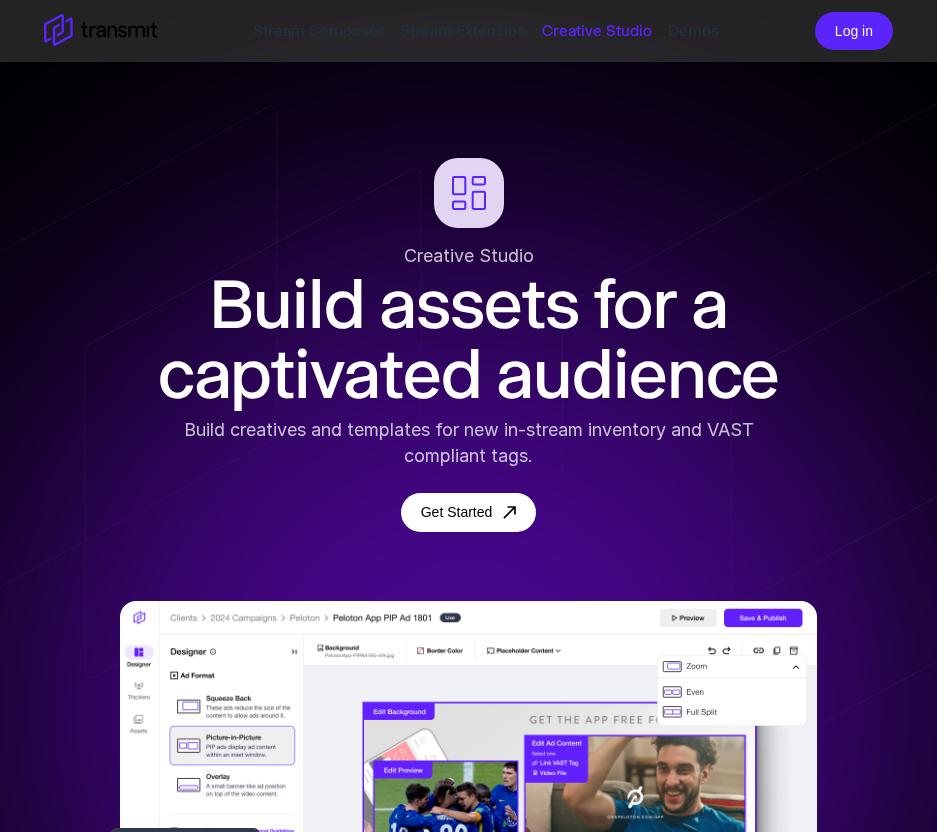 scroll, scrollTop: 0, scrollLeft: 0, axis: both 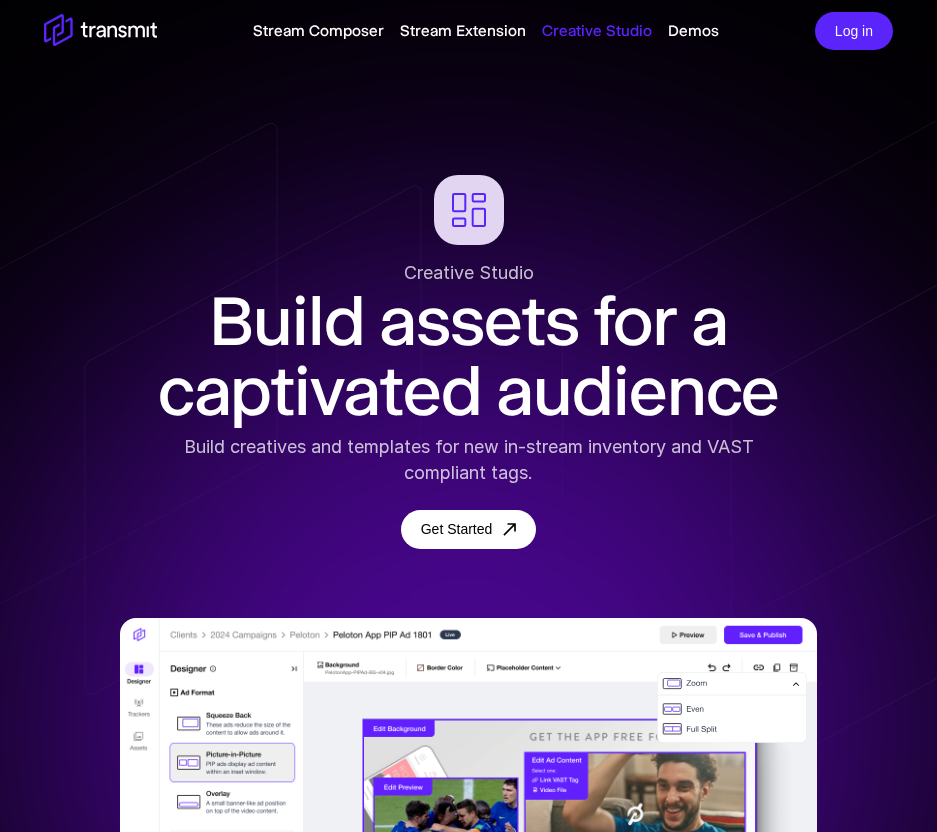 click on "Stream Composer Stream Extension Creative Studio Demos Log in" at bounding box center [468, 31] 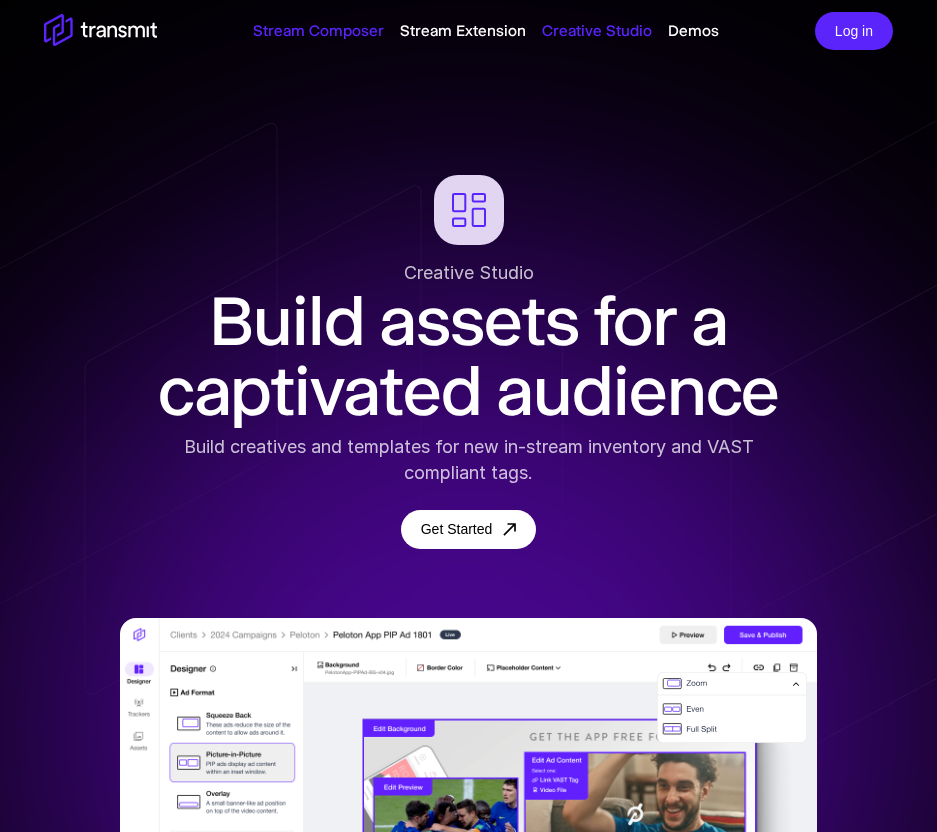 click on "Stream Composer" at bounding box center [318, 31] 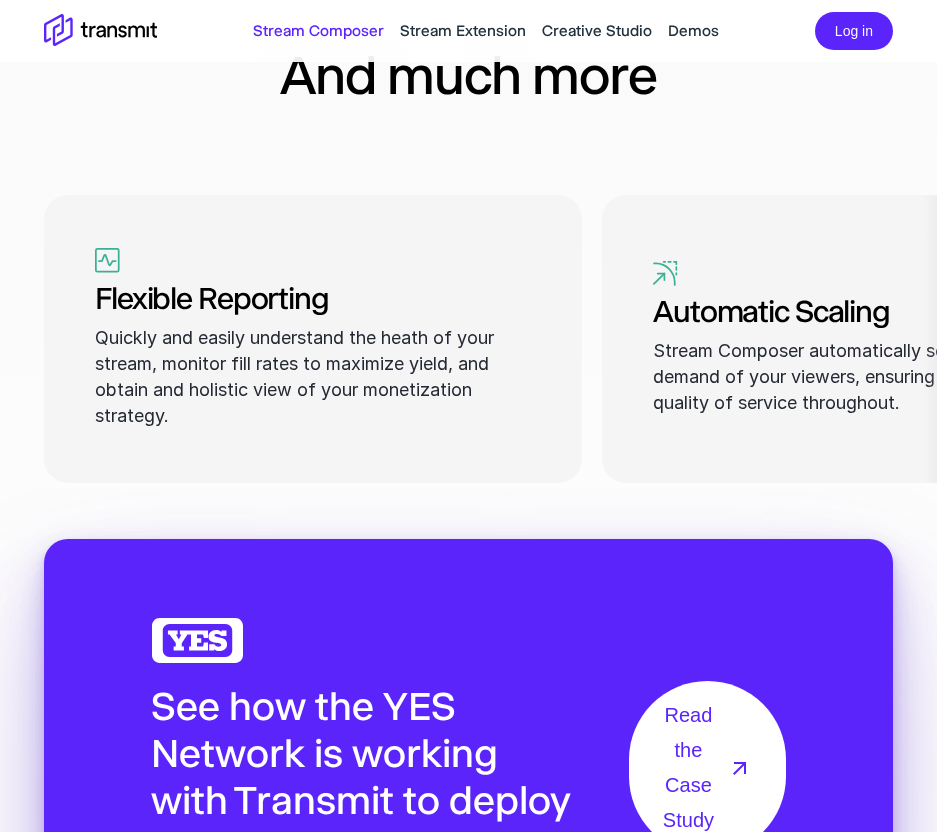 scroll, scrollTop: 2754, scrollLeft: 0, axis: vertical 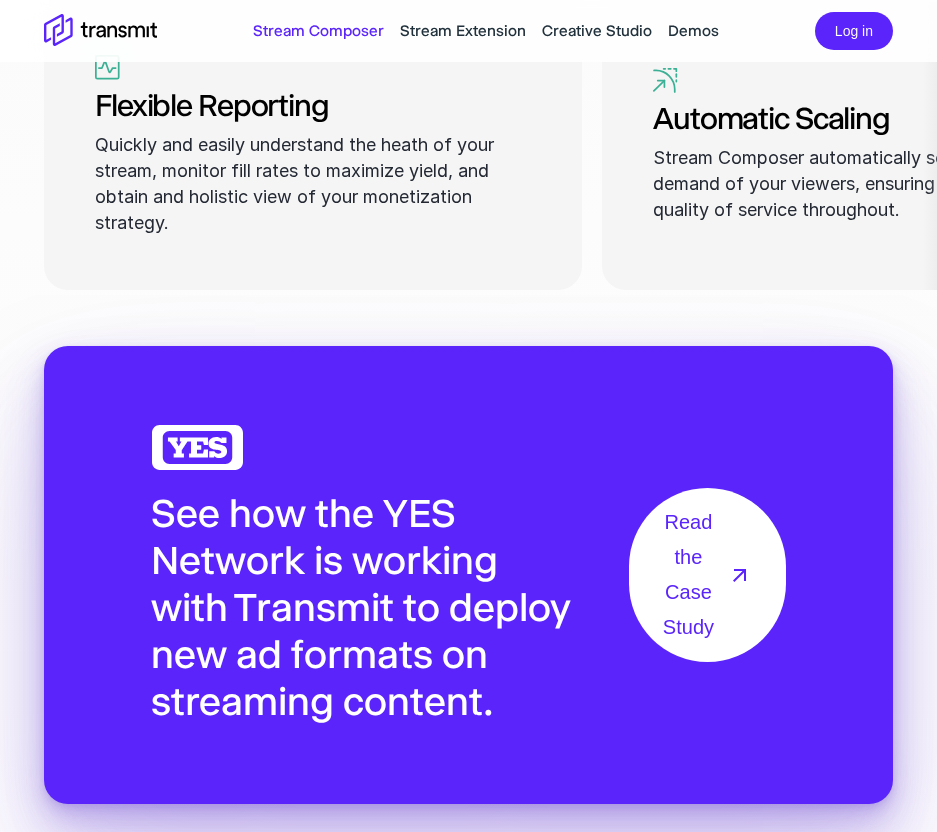 click on "Stream Composer Deliver  personalized creatives at scale Server-side ad technology reimagined with ultimate creative flexibility. Get started Create new inventory Generate premium advertising opportunities during peak moments and lulls in action. Ad Breaks Ad Formats Existing Ad Breaks Ad Decision Server Ad Breaks Go beyond traditional ad breaks Discover how Transmit enables you to seamlessly expand ad inventory and better engage your audience. Enhanced supply Maximize content monetization and boost brand awareness. Premium CPM In stream inventory can be priced at 25%+ above standard advertising. Increase Brand Affinity Studies reveal audiences hold a more positive view of brands that avoid interrupting their programming compared to those that do. +11.5% vs pre-roll and mid-roll Stay with the Action Seamlessly stitch content and ads into a single video stream to deliver targeted and individualized viewing experiences across LIVE and VOD content at scale. And much more Flexible Reporting Automatic Scaling" at bounding box center [468, -932] 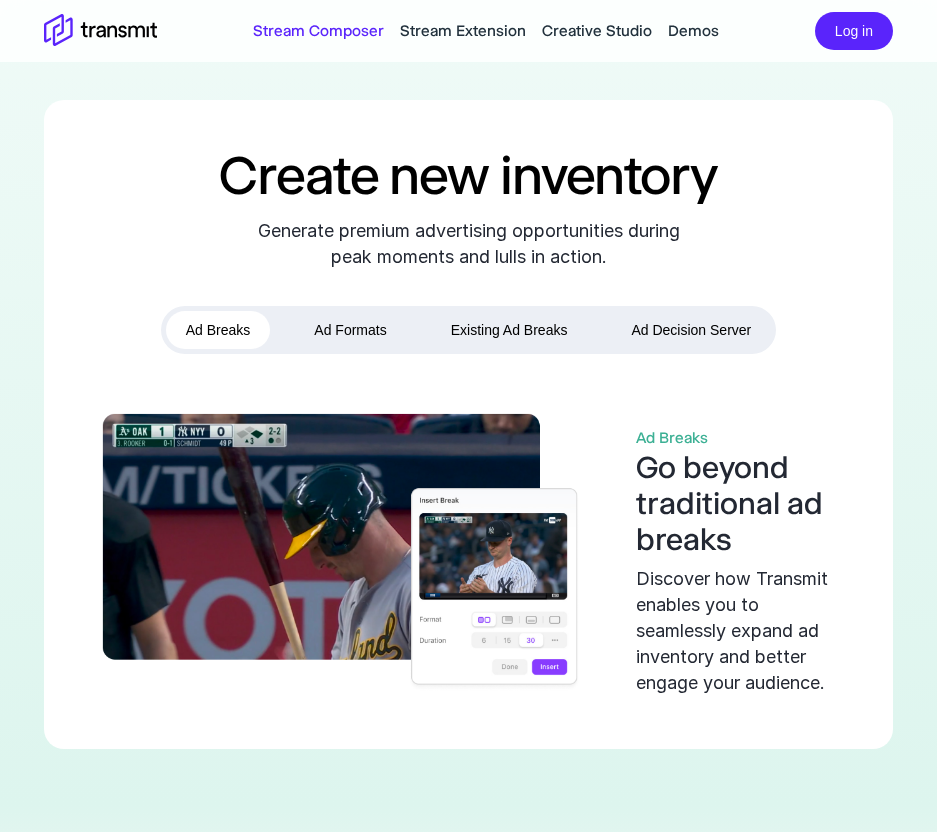 scroll, scrollTop: 0, scrollLeft: 0, axis: both 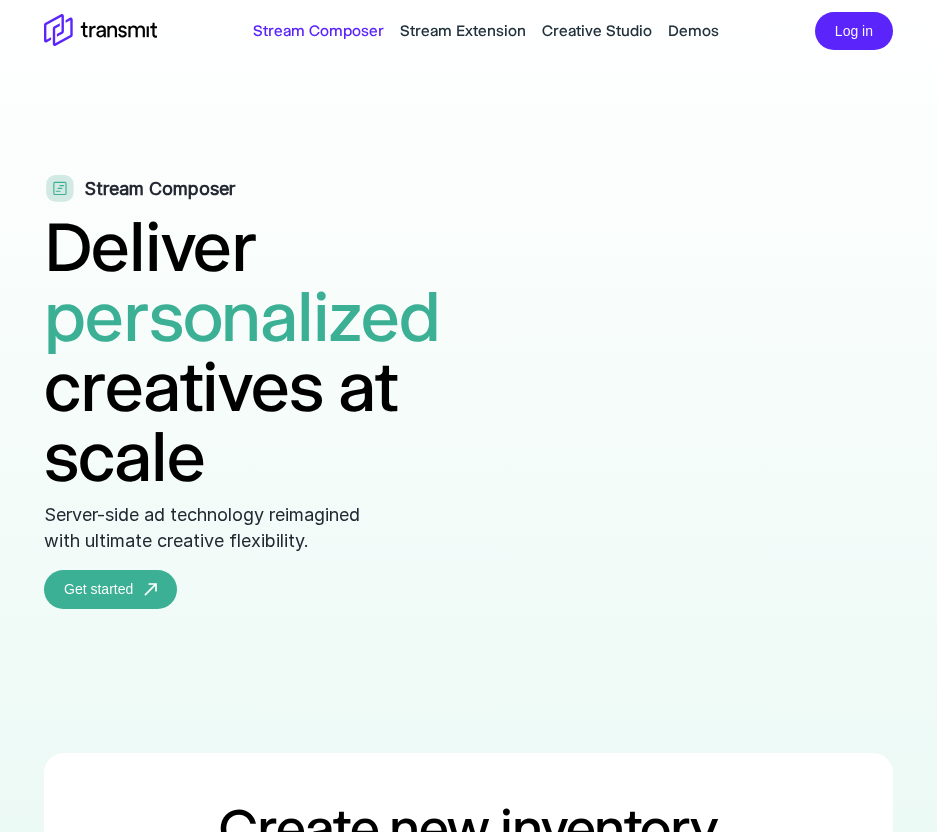 click on "Stream Composer Deliver  personalized creatives at scale Server-side ad technology reimagined with ultimate creative flexibility. Get started" at bounding box center (457, 392) 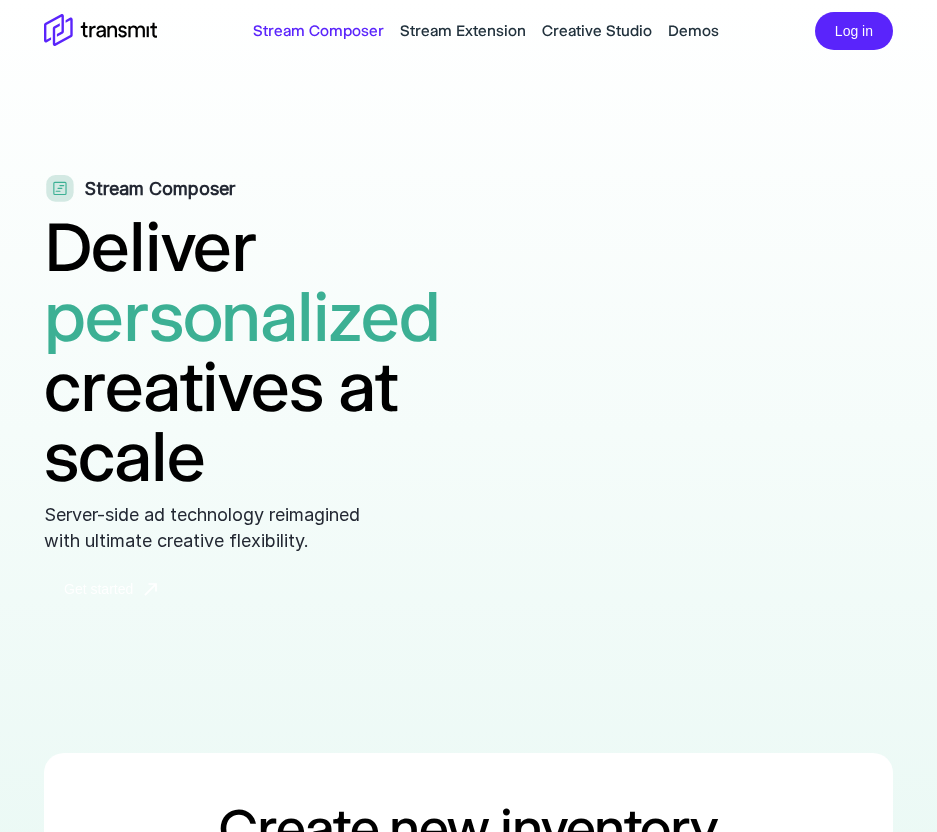 click on "Get started" at bounding box center (110, 589) 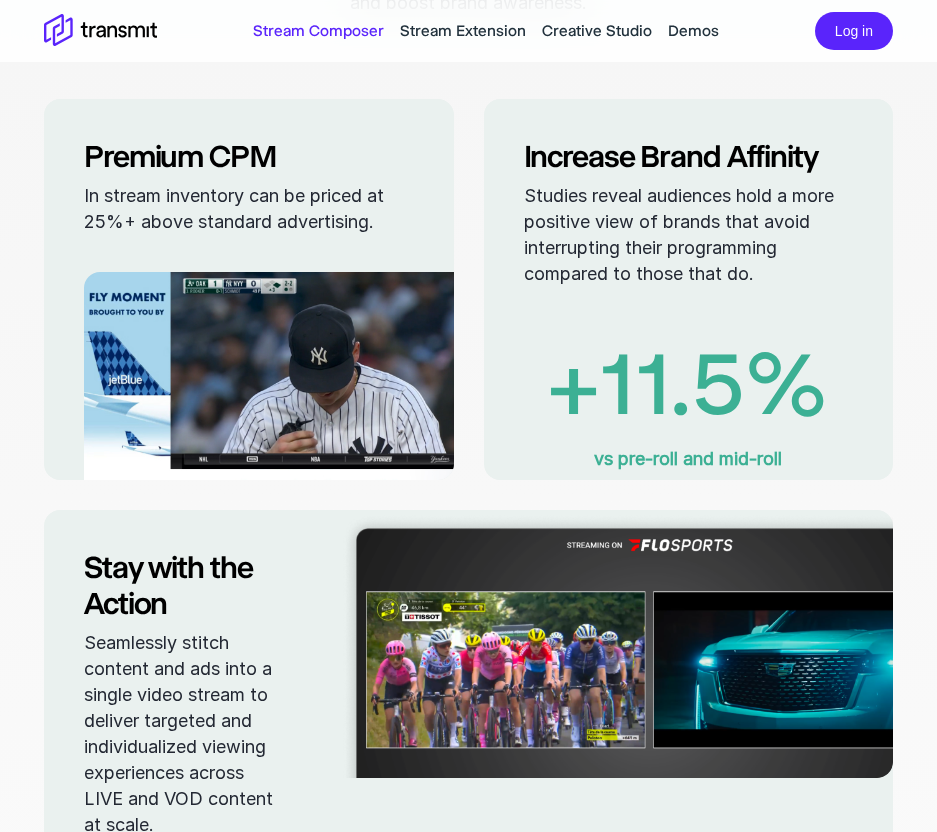 scroll, scrollTop: 1646, scrollLeft: 0, axis: vertical 